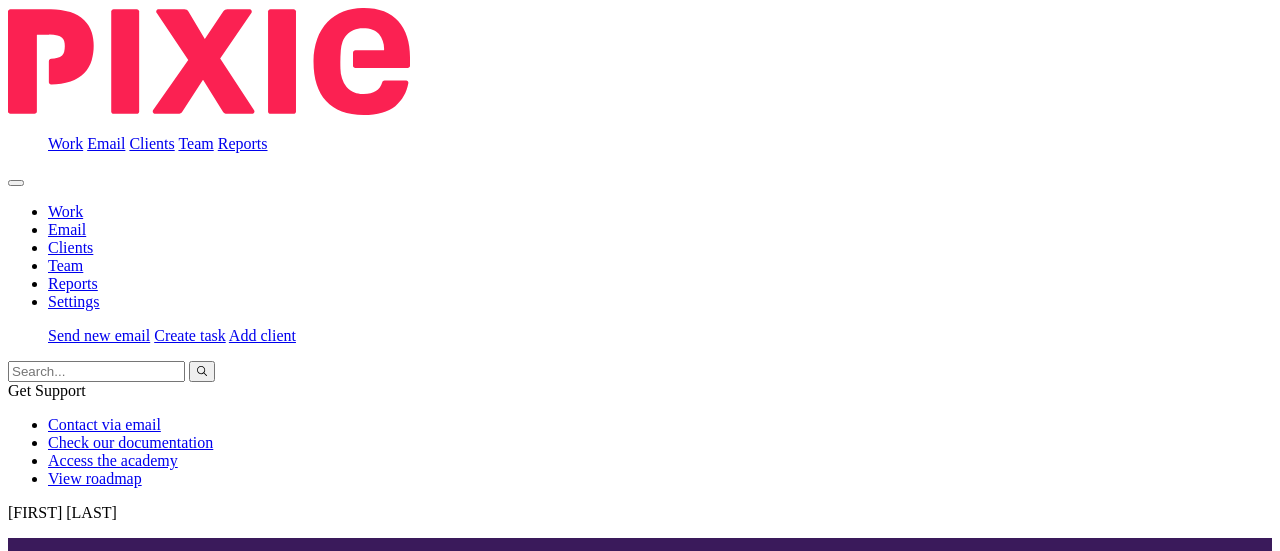 scroll, scrollTop: 0, scrollLeft: 0, axis: both 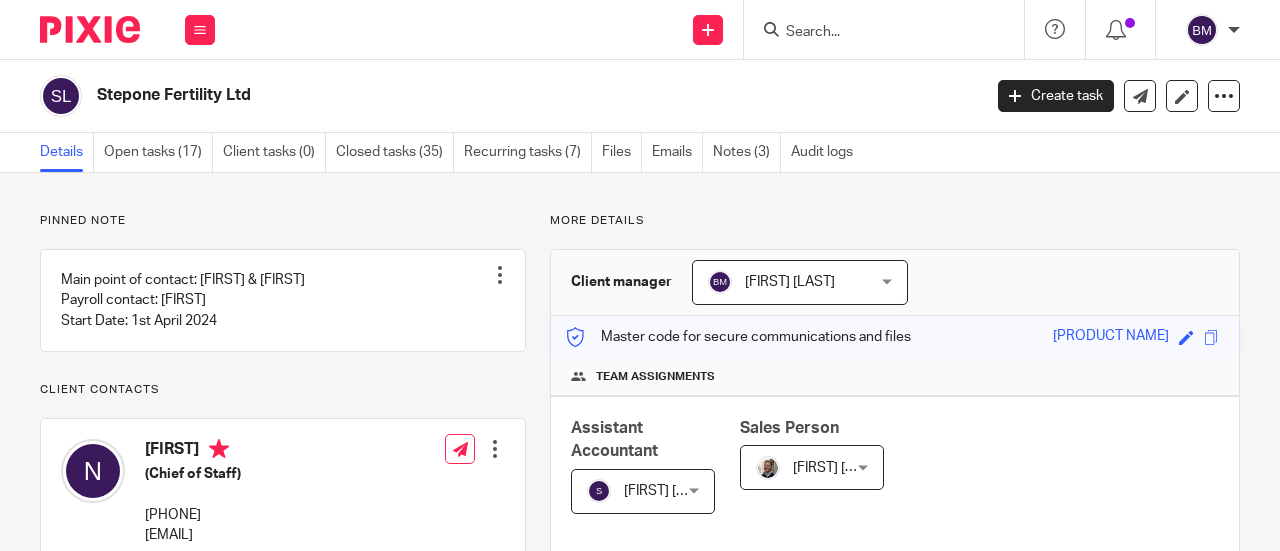 click at bounding box center [874, 33] 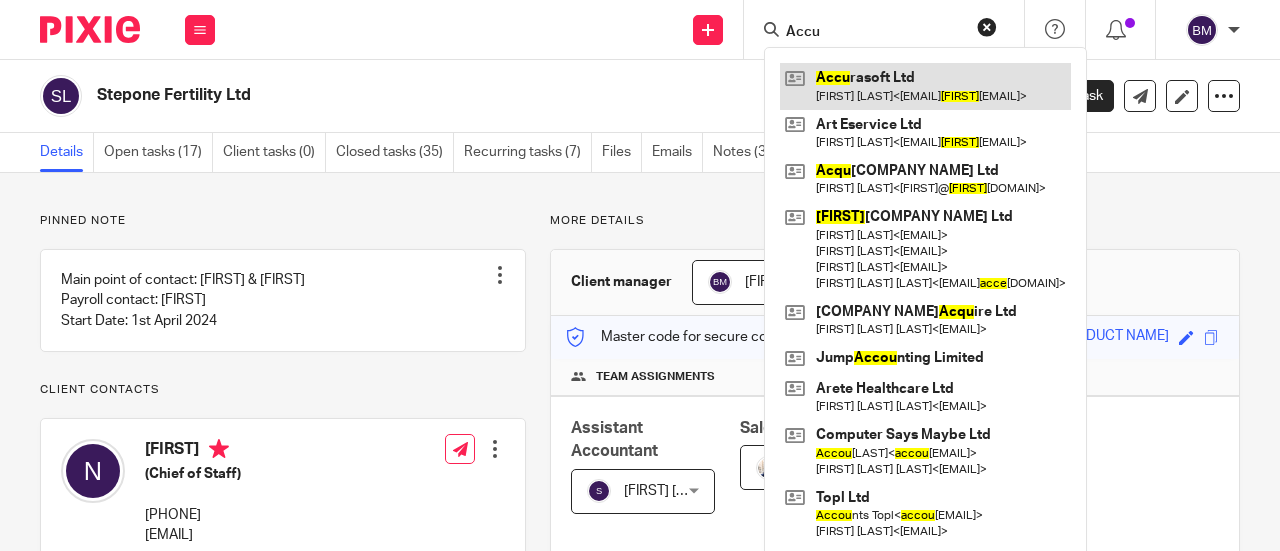 type on "Accu" 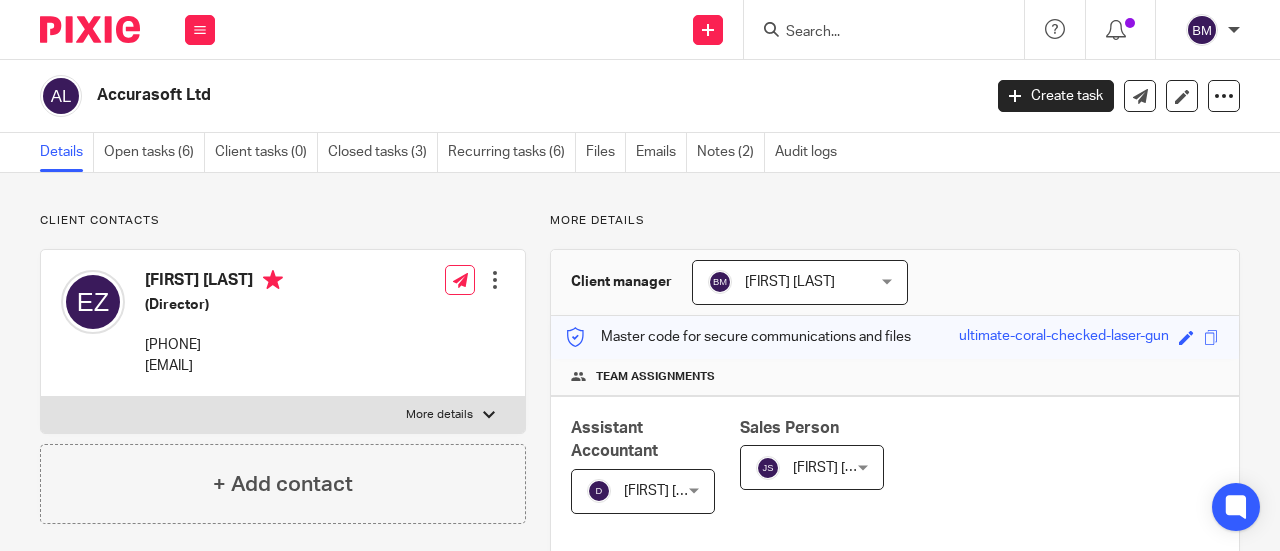 scroll, scrollTop: 0, scrollLeft: 0, axis: both 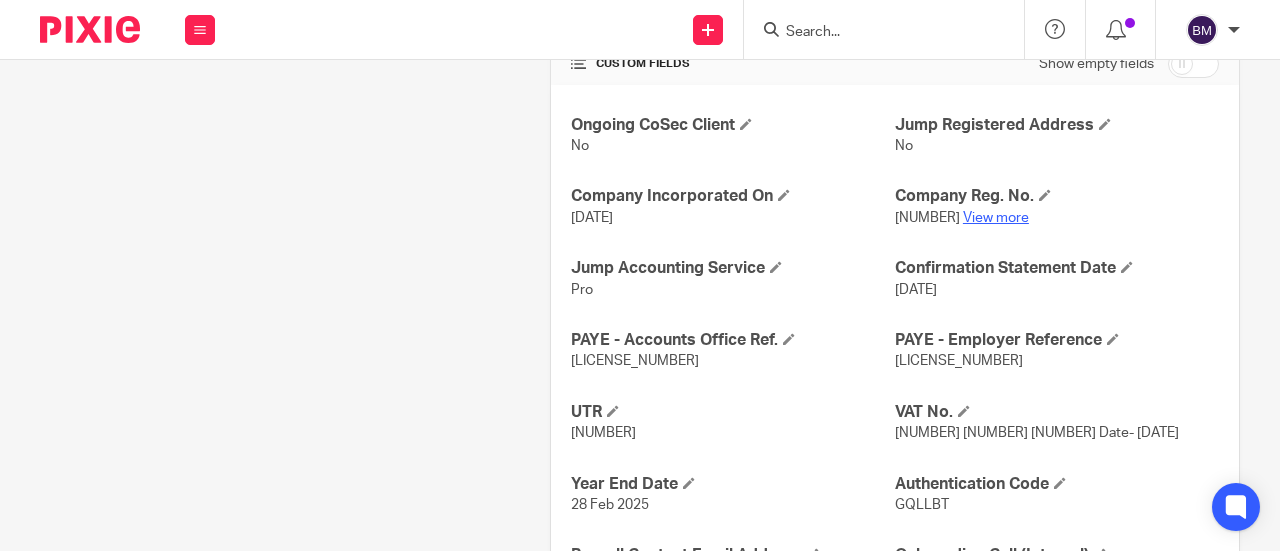 click on "View more" at bounding box center [996, 218] 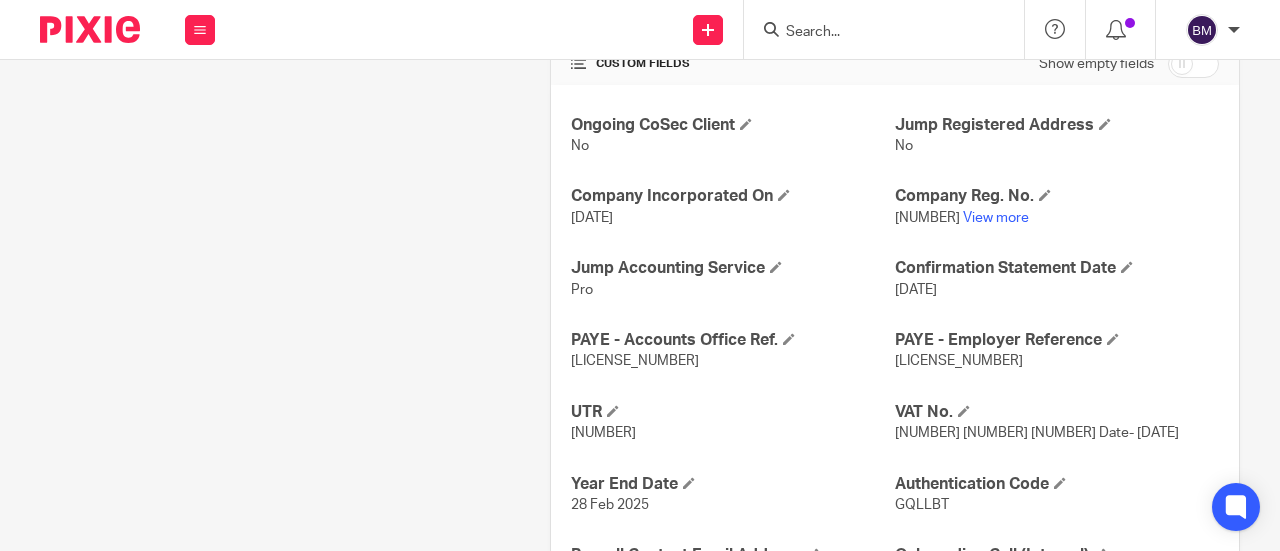 click at bounding box center [874, 33] 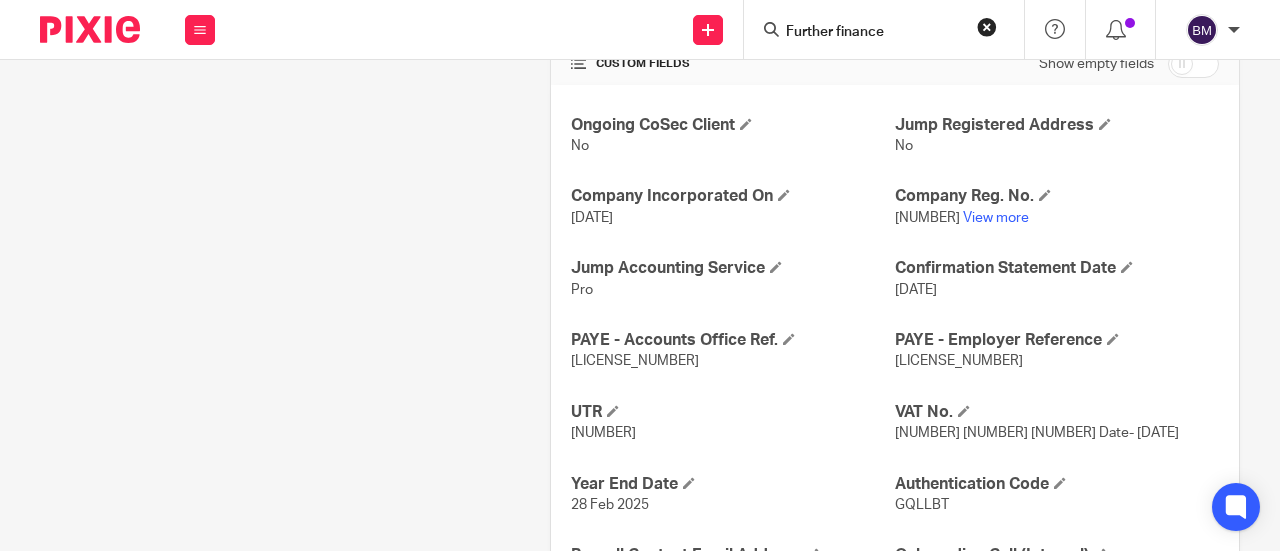 type on "Further finance" 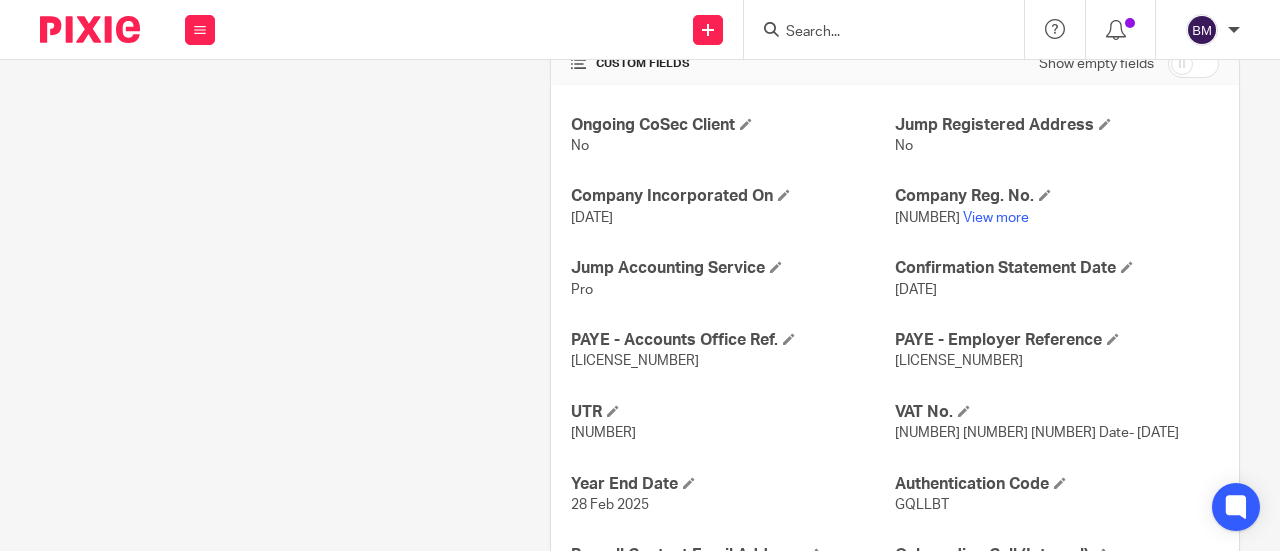 click at bounding box center (874, 33) 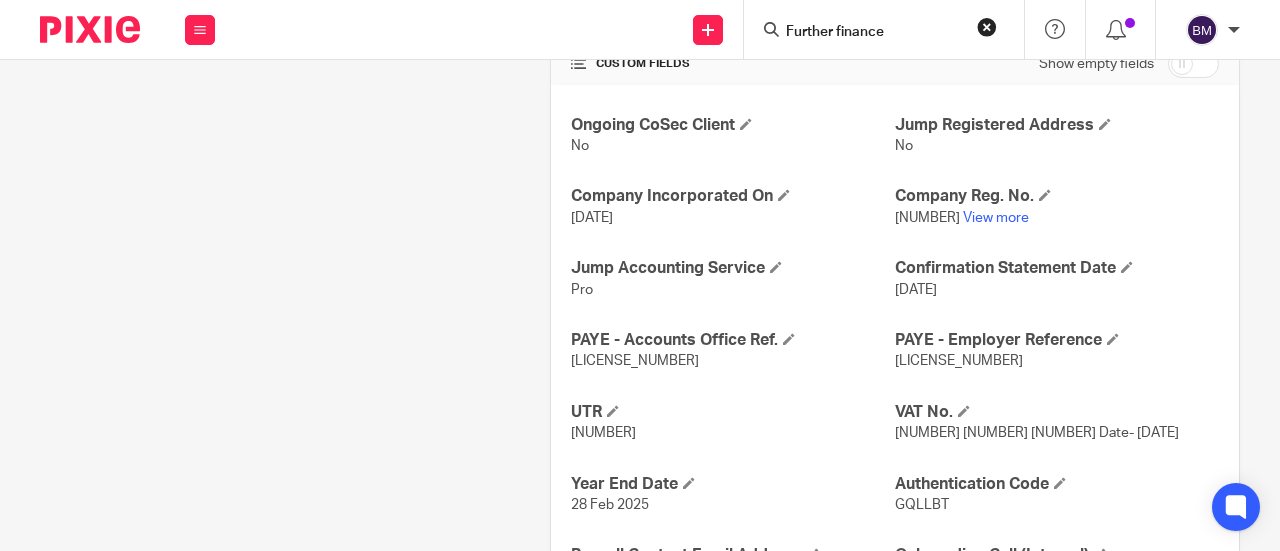 type on "Further finance" 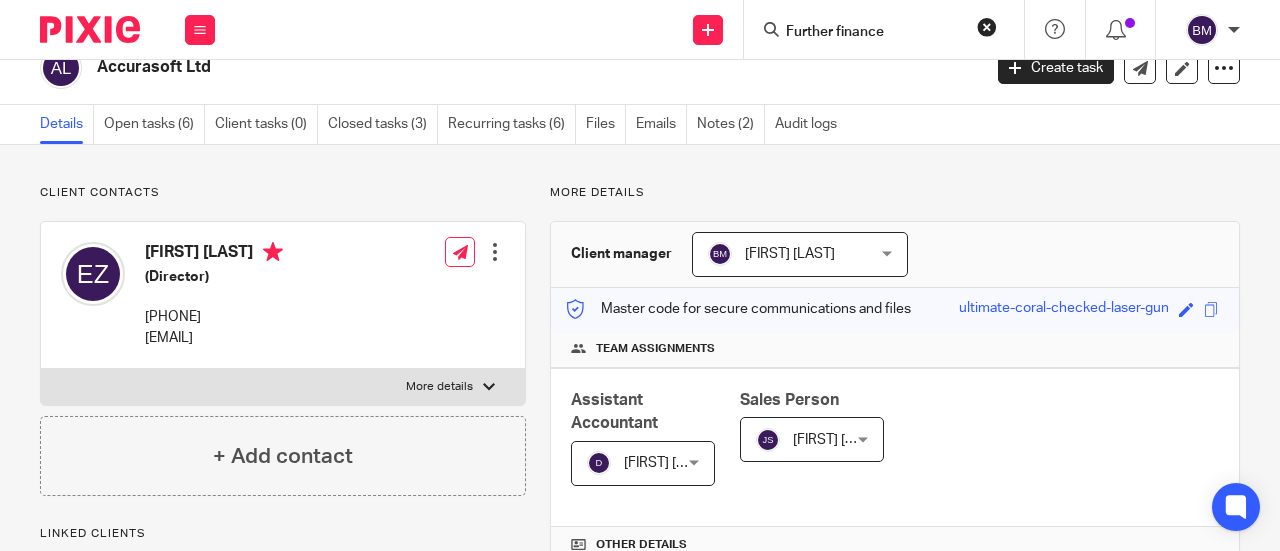 scroll, scrollTop: 9, scrollLeft: 0, axis: vertical 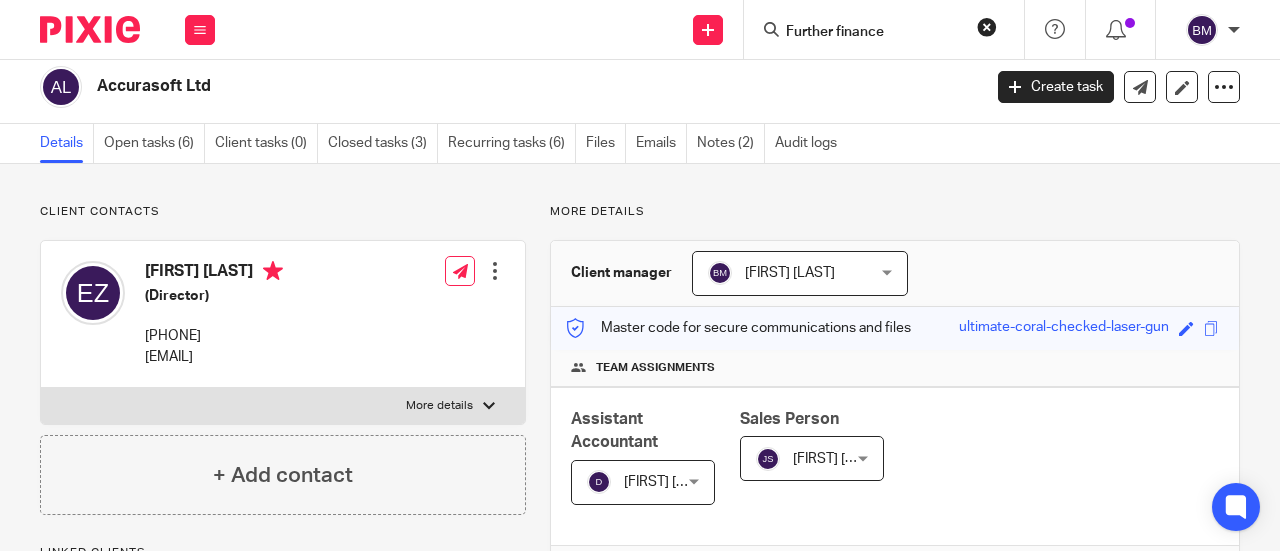 click on "Further finance" at bounding box center (884, 29) 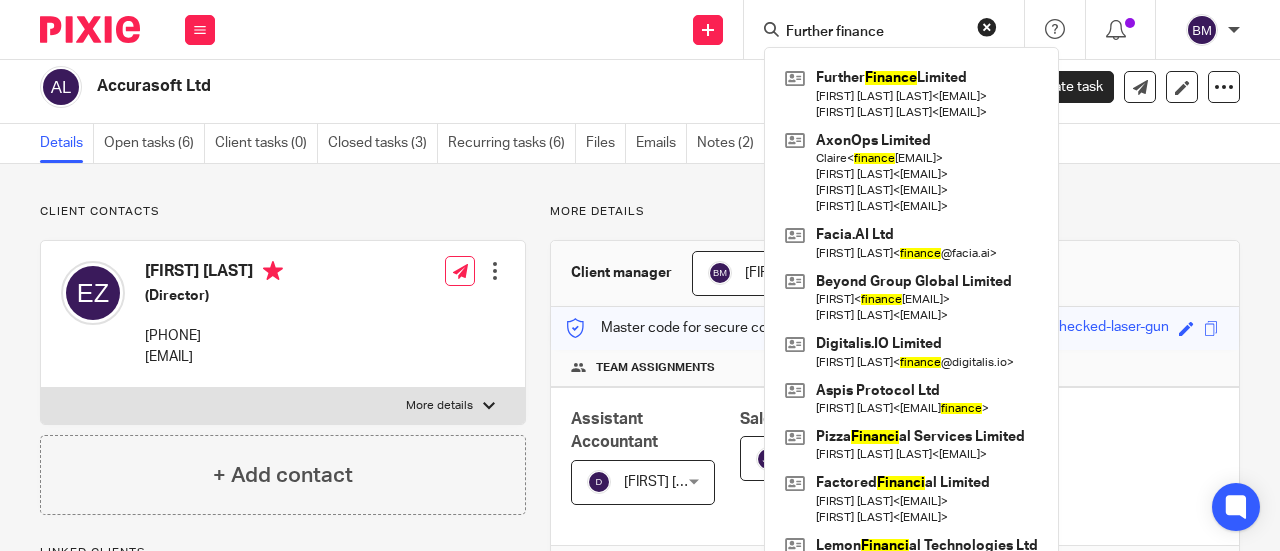 click on "Further finance" at bounding box center [874, 33] 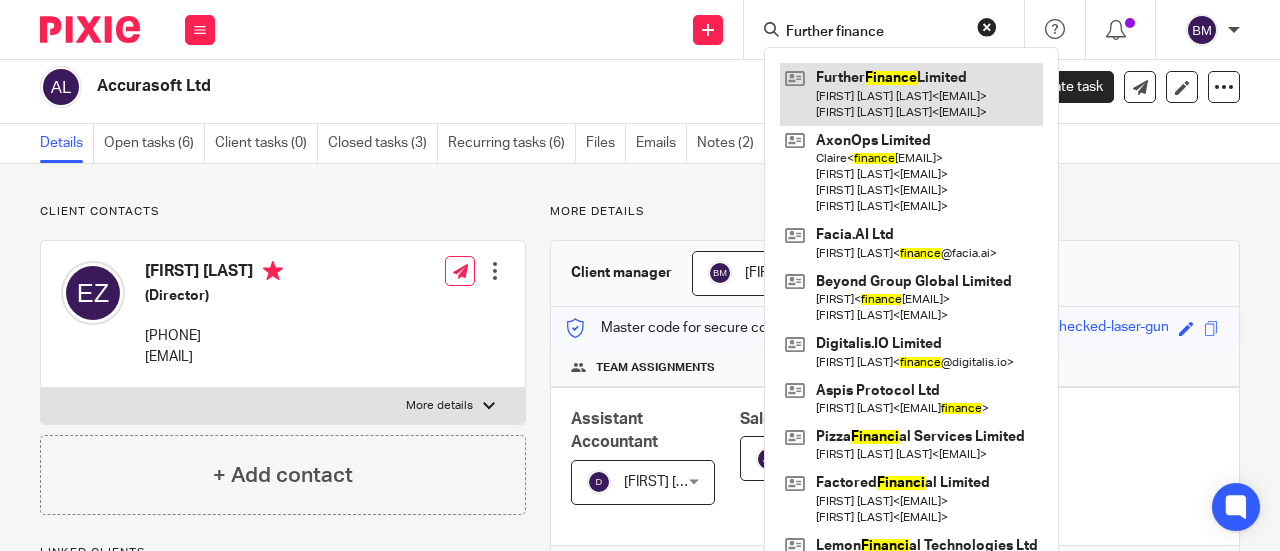 click at bounding box center (911, 94) 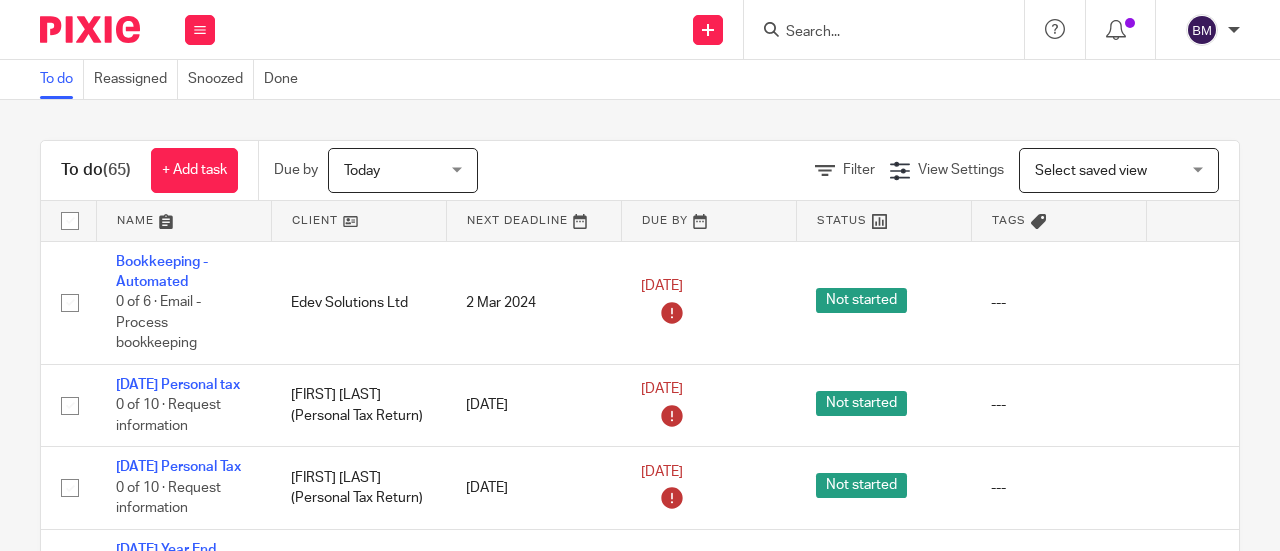 scroll, scrollTop: 0, scrollLeft: 0, axis: both 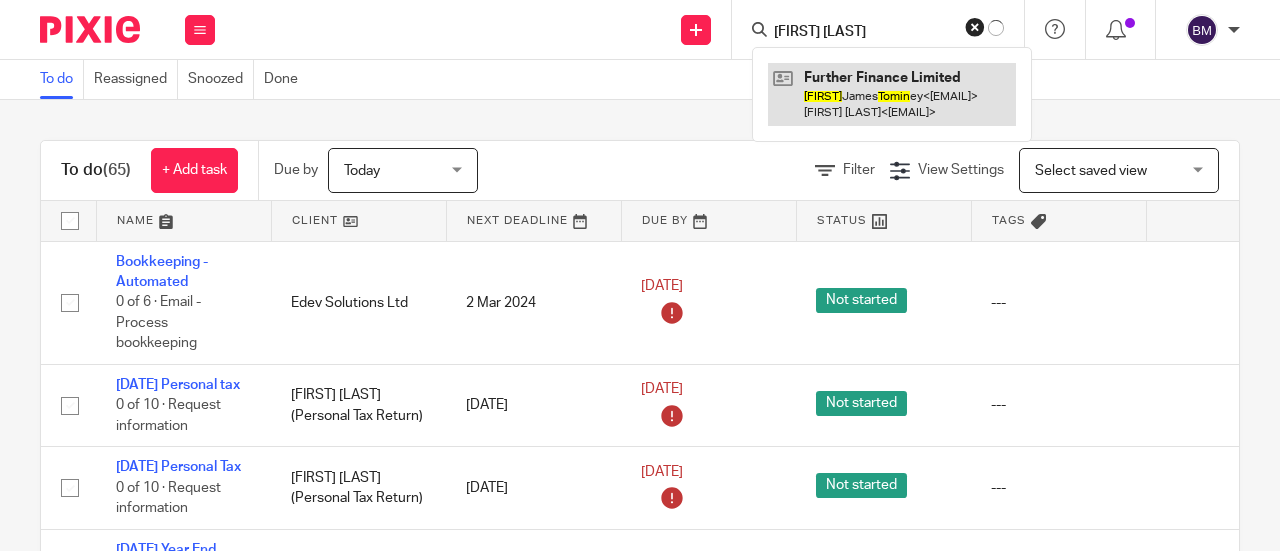 type on "Robert Tomine" 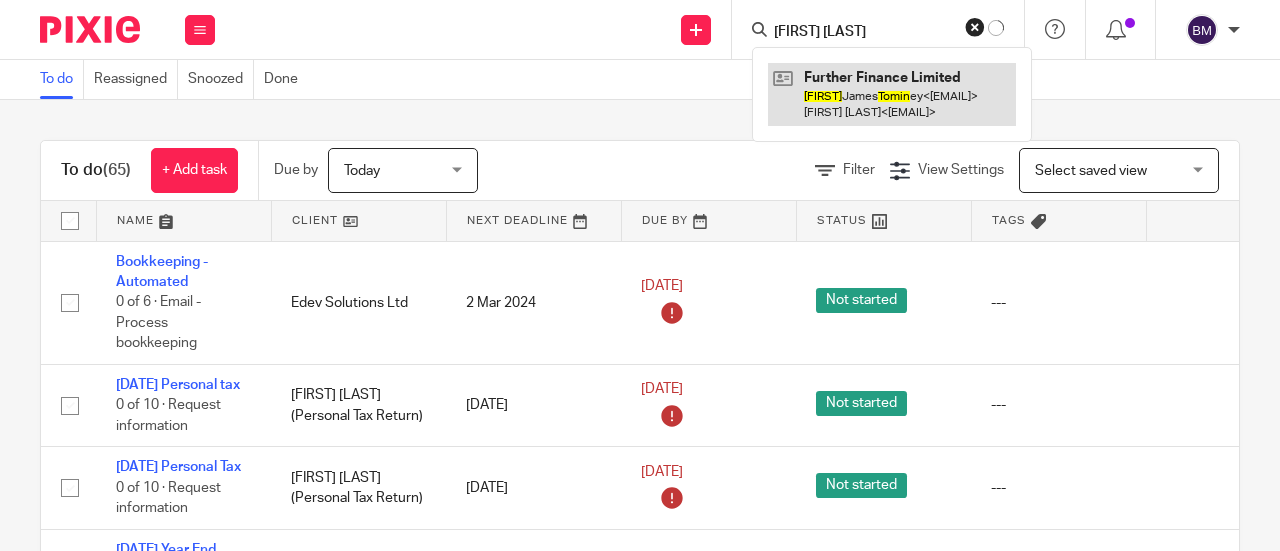 click at bounding box center [892, 94] 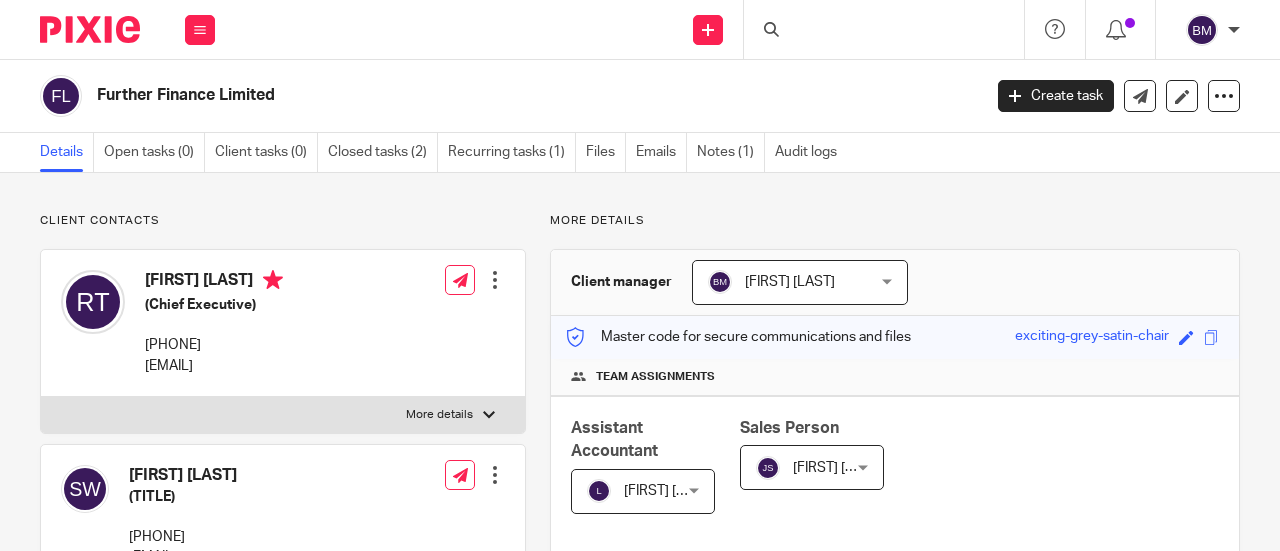 scroll, scrollTop: 0, scrollLeft: 0, axis: both 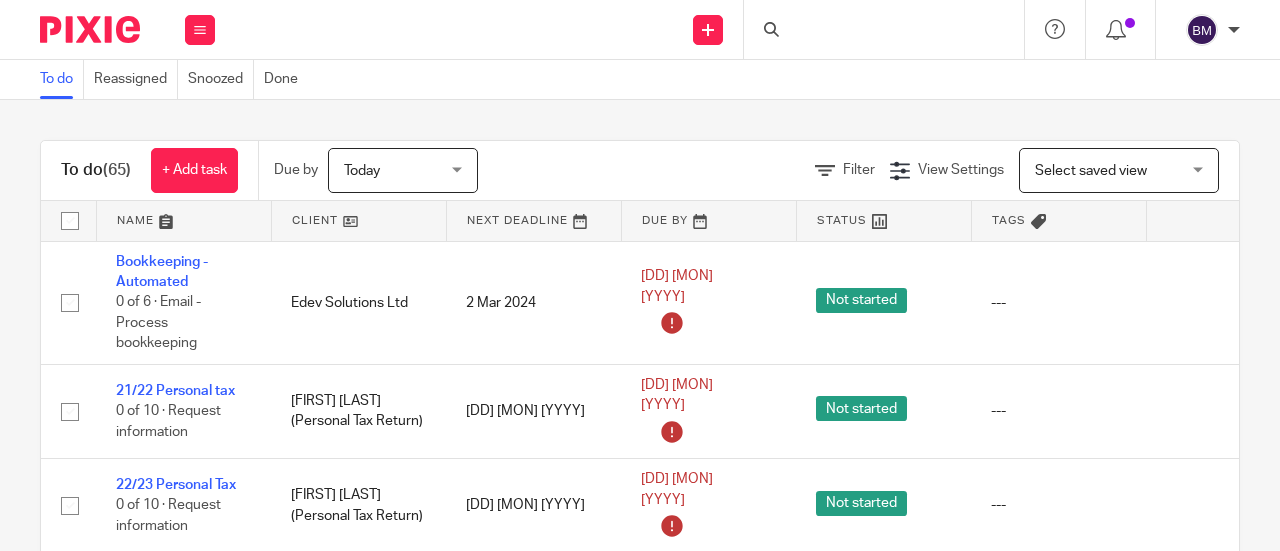 click at bounding box center (884, 29) 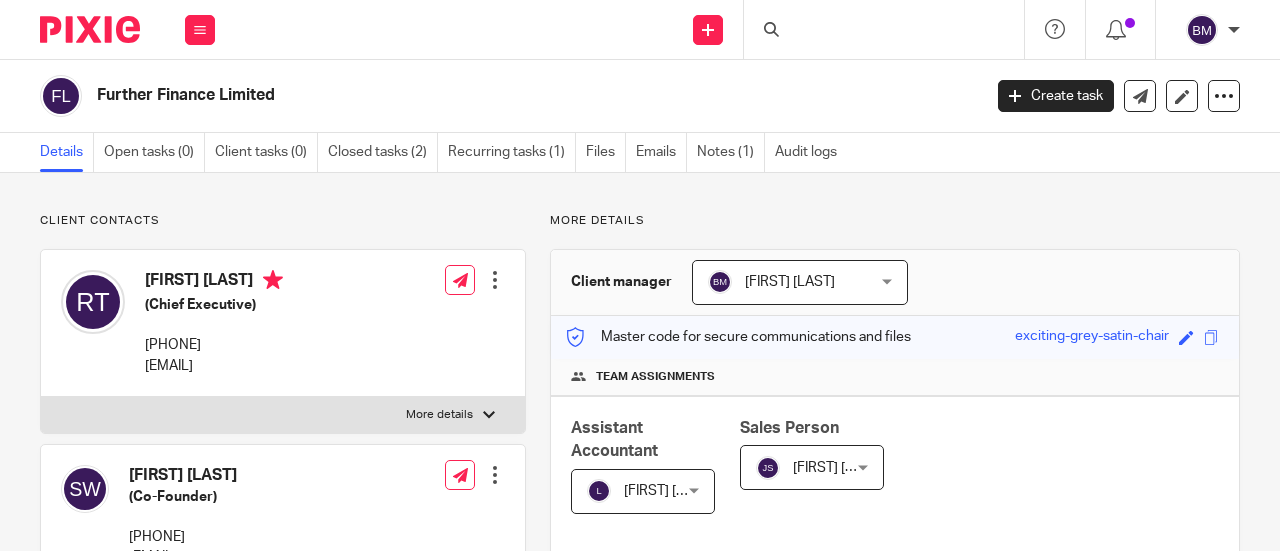 scroll, scrollTop: 0, scrollLeft: 0, axis: both 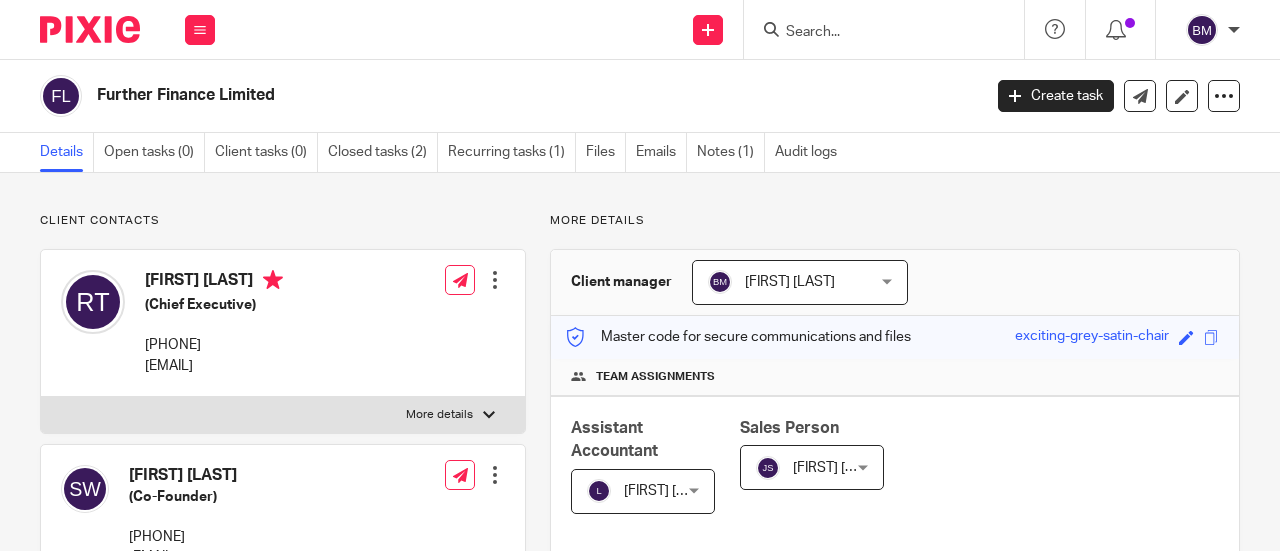 click at bounding box center (890, 29) 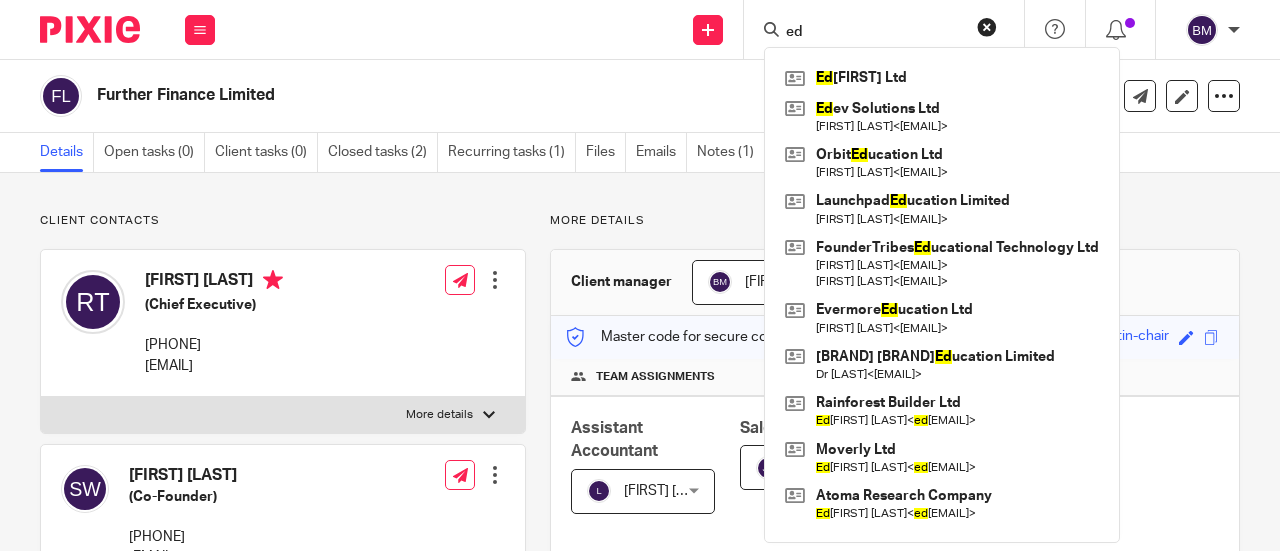 type on "e" 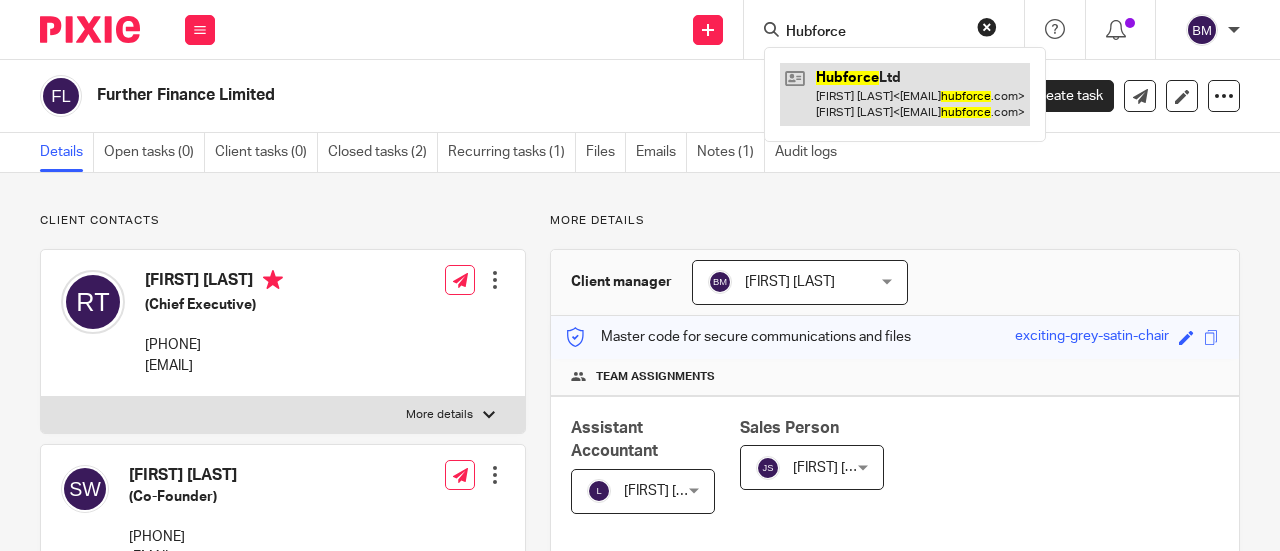 type on "Hubforce" 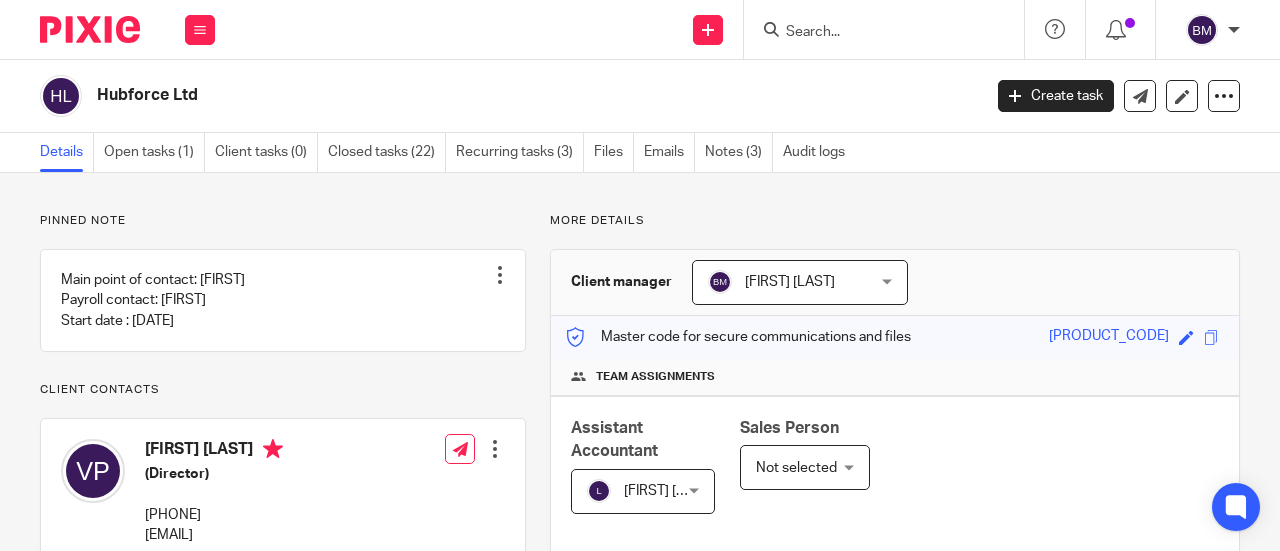 scroll, scrollTop: 0, scrollLeft: 0, axis: both 